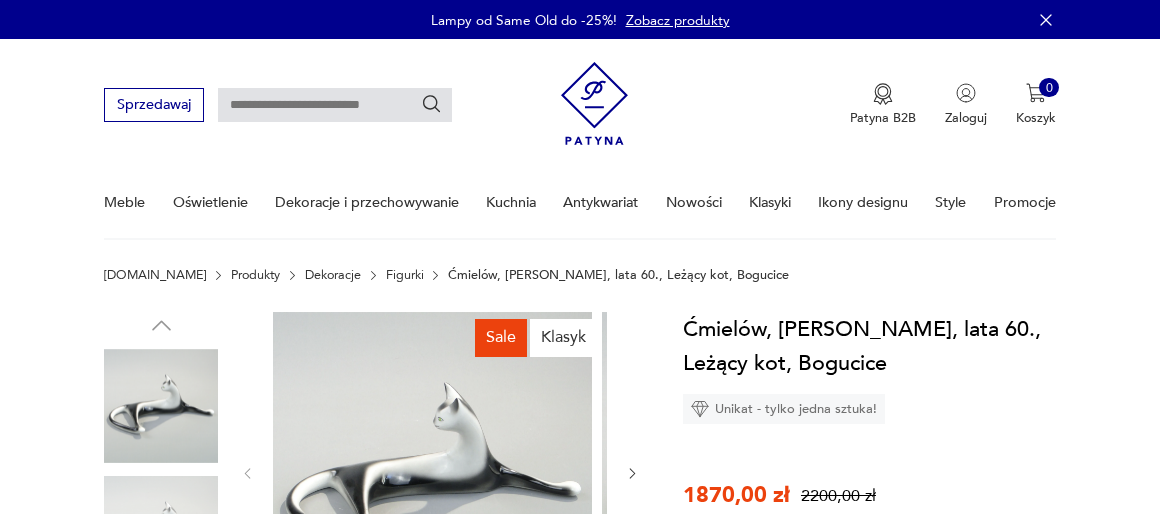scroll, scrollTop: 0, scrollLeft: 0, axis: both 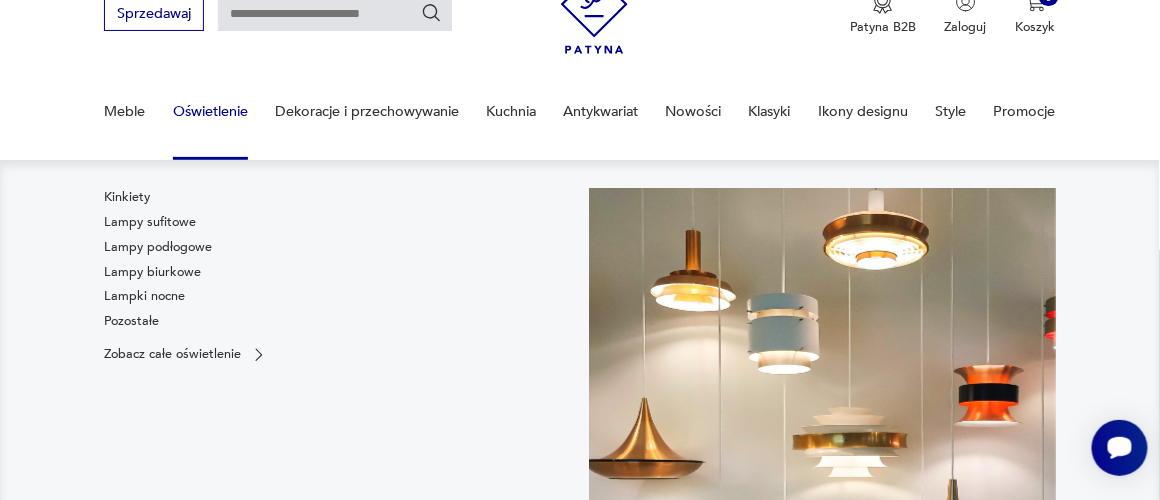 click on "Oświetlenie" at bounding box center [210, 111] 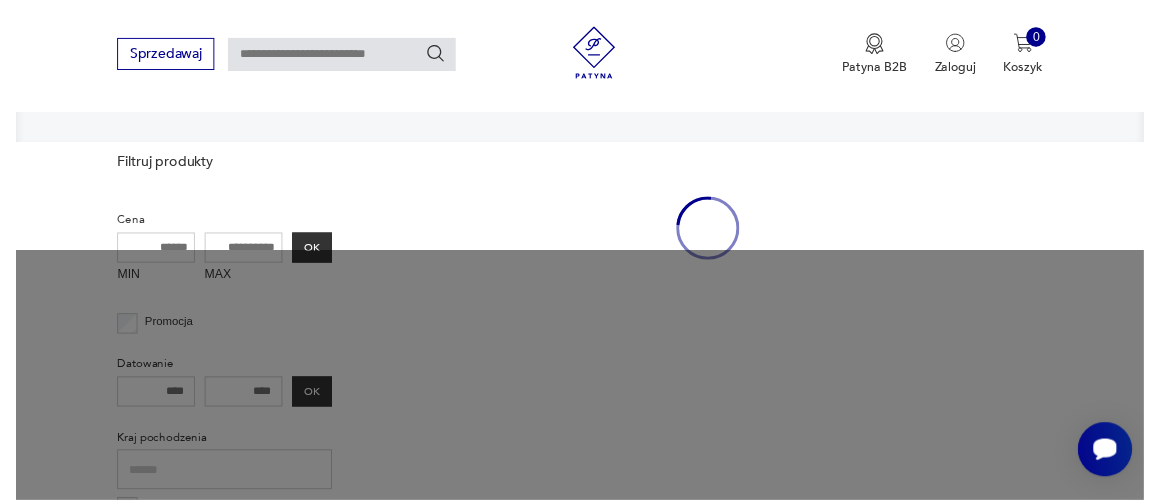 scroll, scrollTop: 583, scrollLeft: 0, axis: vertical 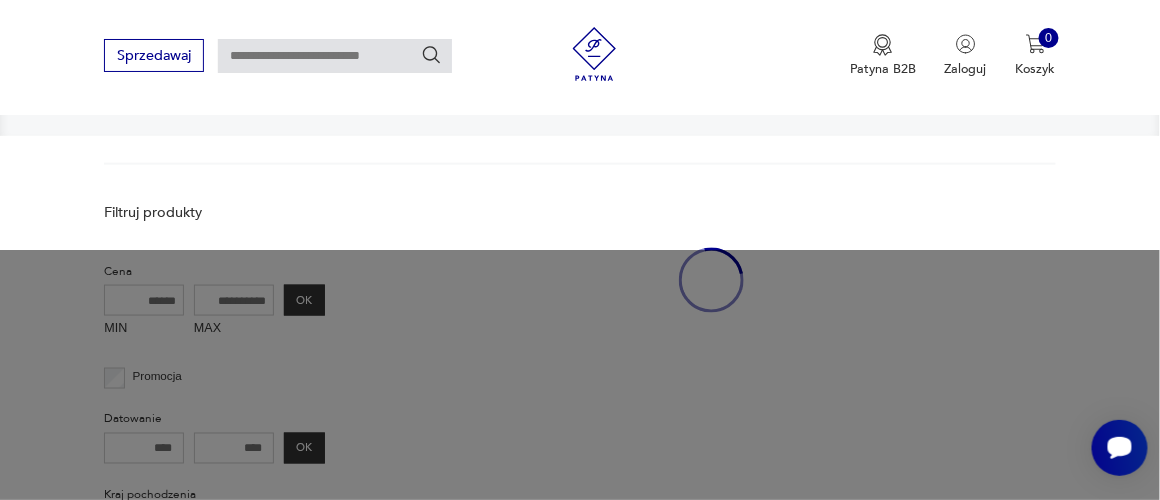 click on "Meble" at bounding box center [124, -381] 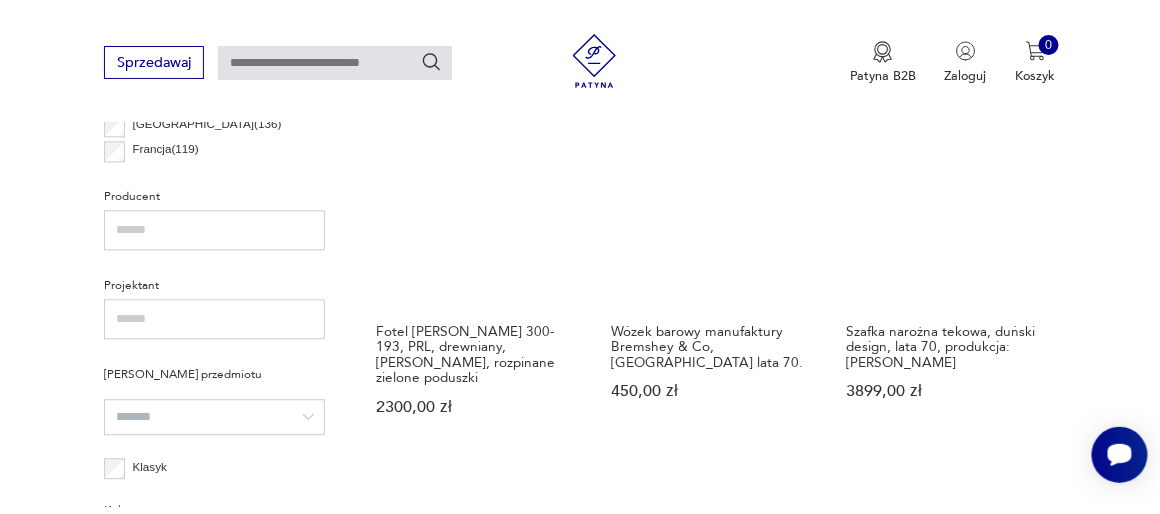 scroll, scrollTop: 1136, scrollLeft: 0, axis: vertical 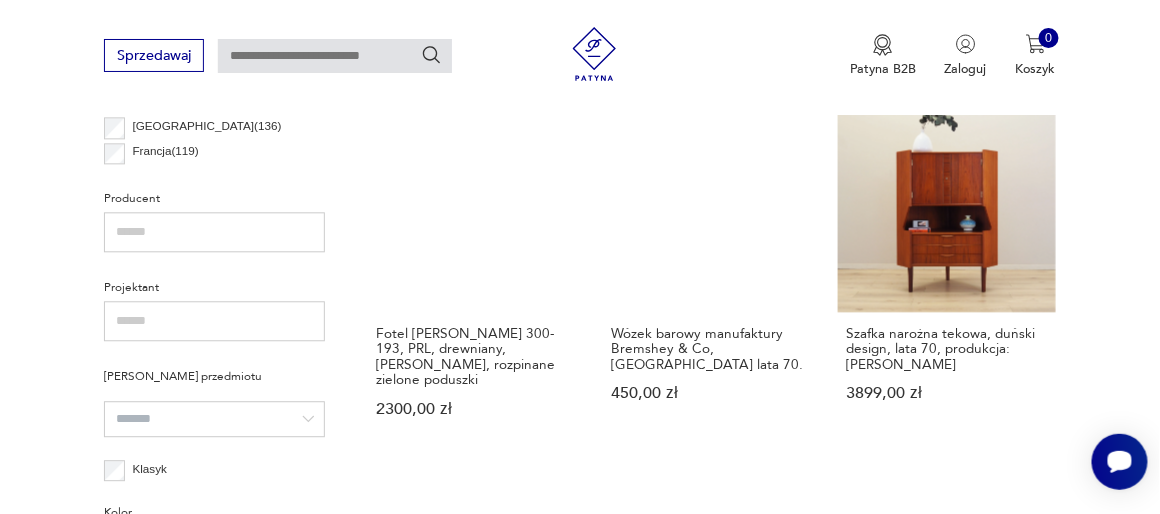 click 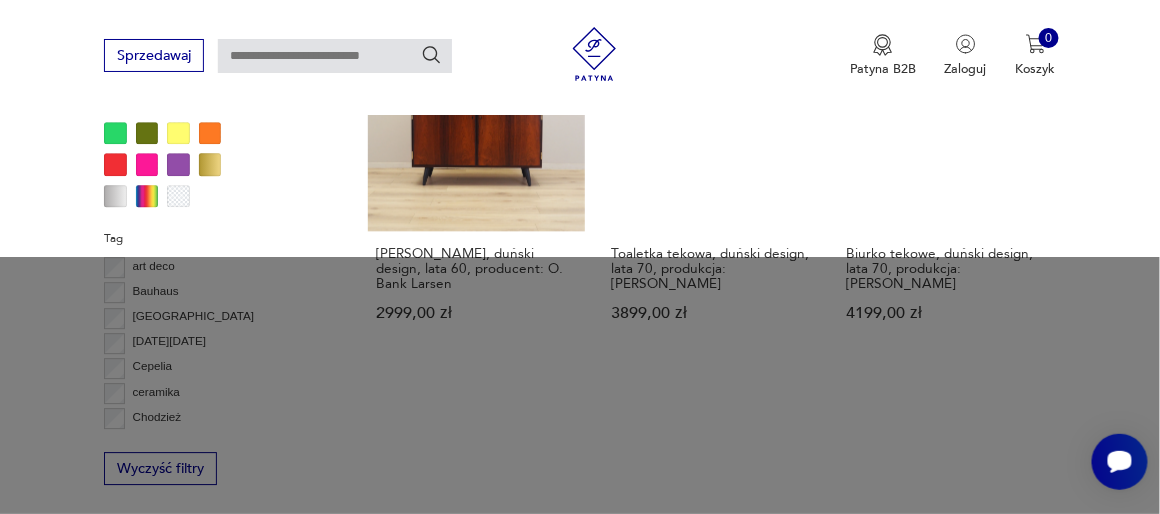click on "Antykwariat Książki Czasopisma Nośniki Plakaty i grafiki Pocztówki Fotografie Pozostałe Zobacz cały antykwariat" at bounding box center (600, -1108) 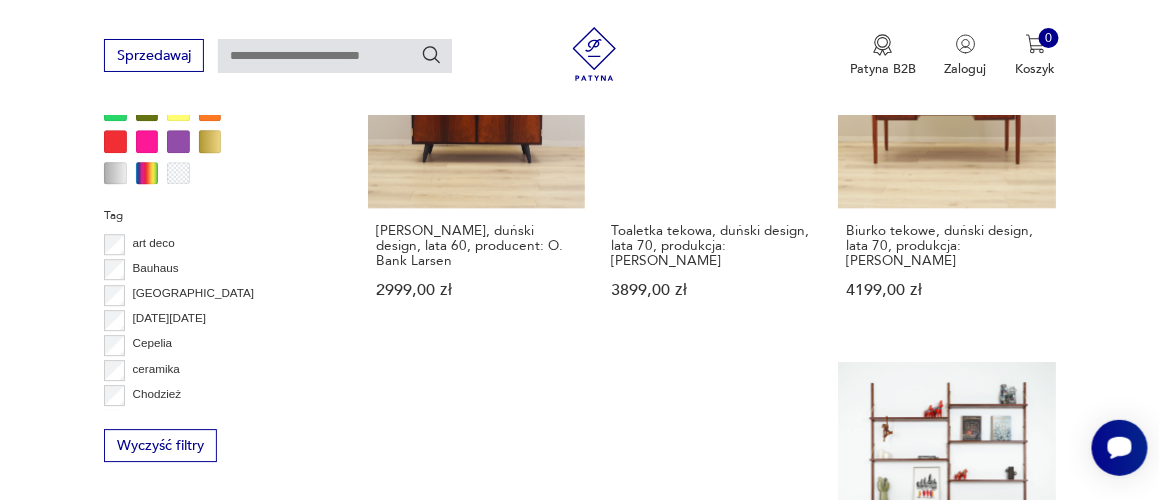 click on "Antykwariat" at bounding box center (600, -1125) 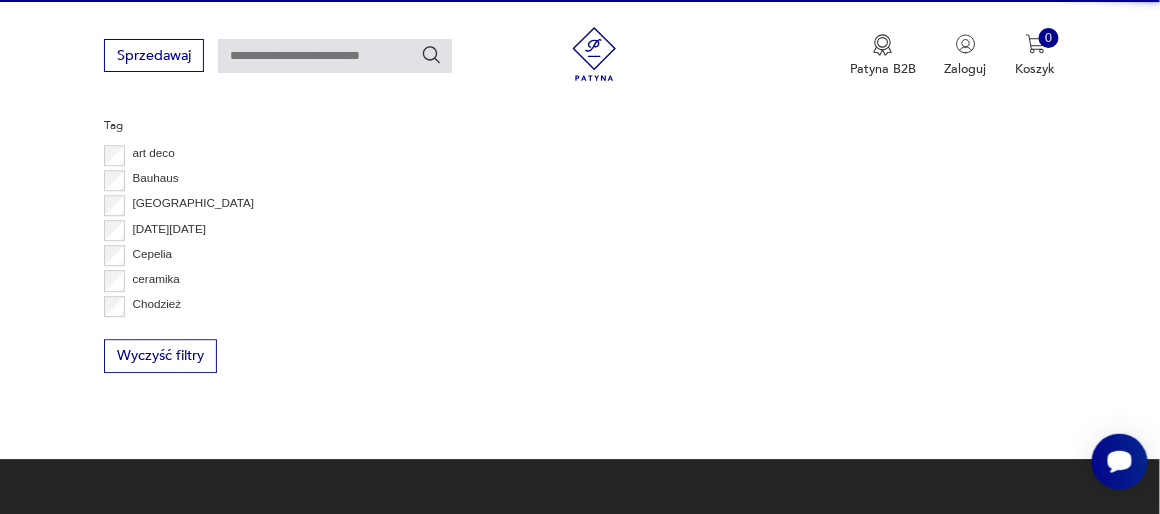 scroll, scrollTop: 762, scrollLeft: 0, axis: vertical 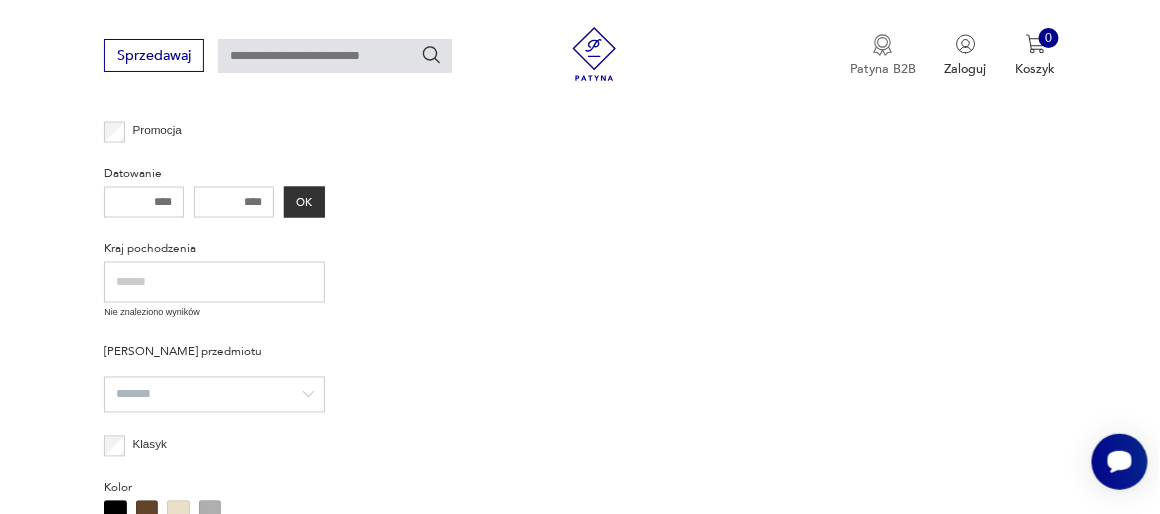 click at bounding box center [883, 45] 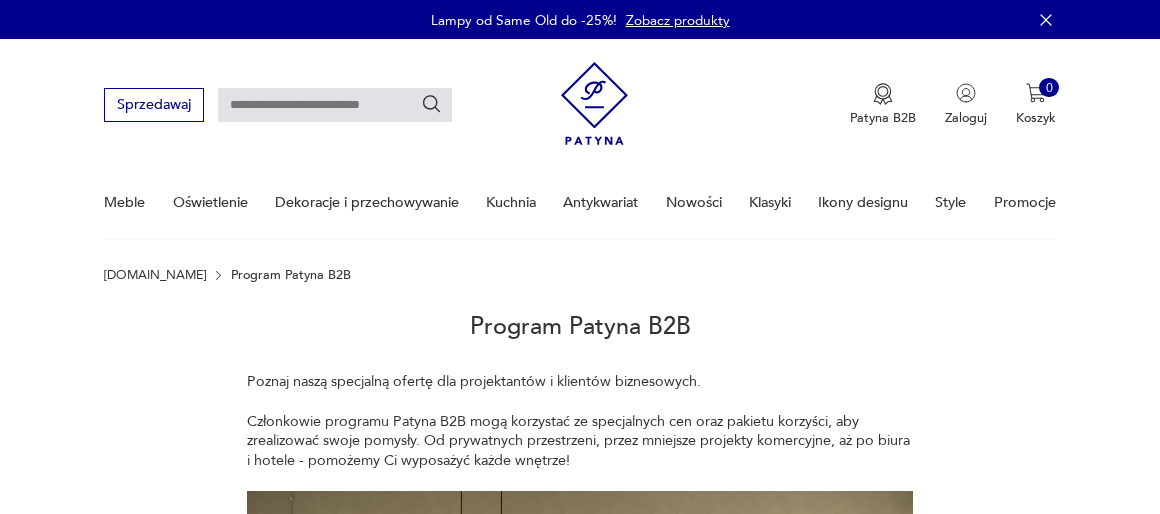 scroll, scrollTop: 0, scrollLeft: 0, axis: both 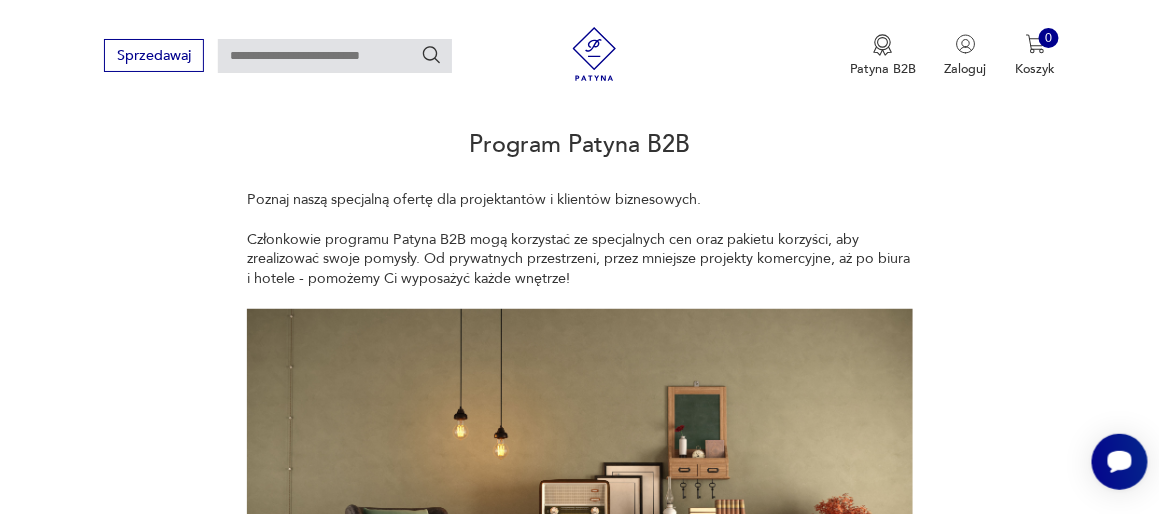 click 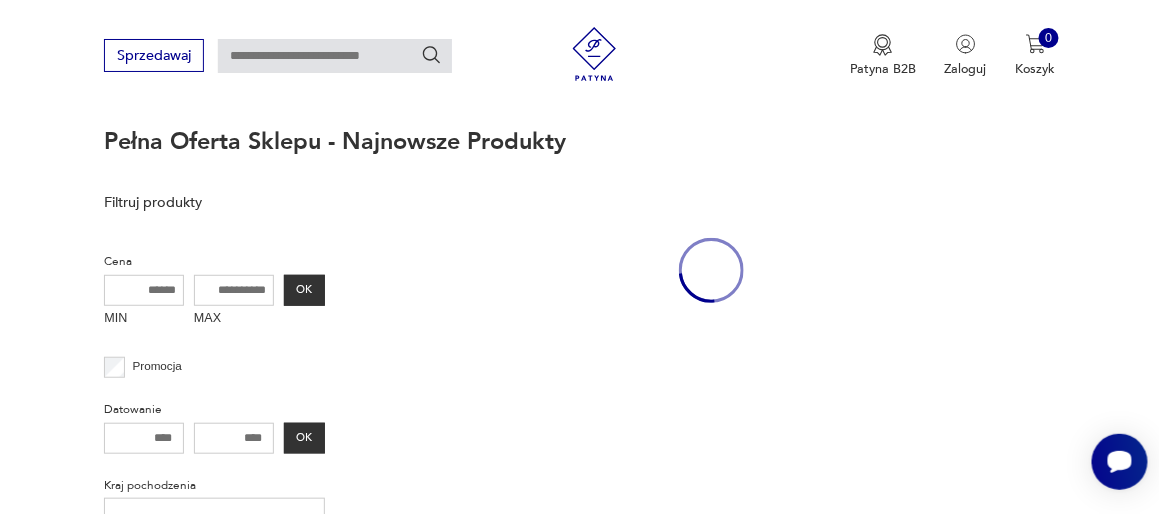 scroll, scrollTop: 641, scrollLeft: 0, axis: vertical 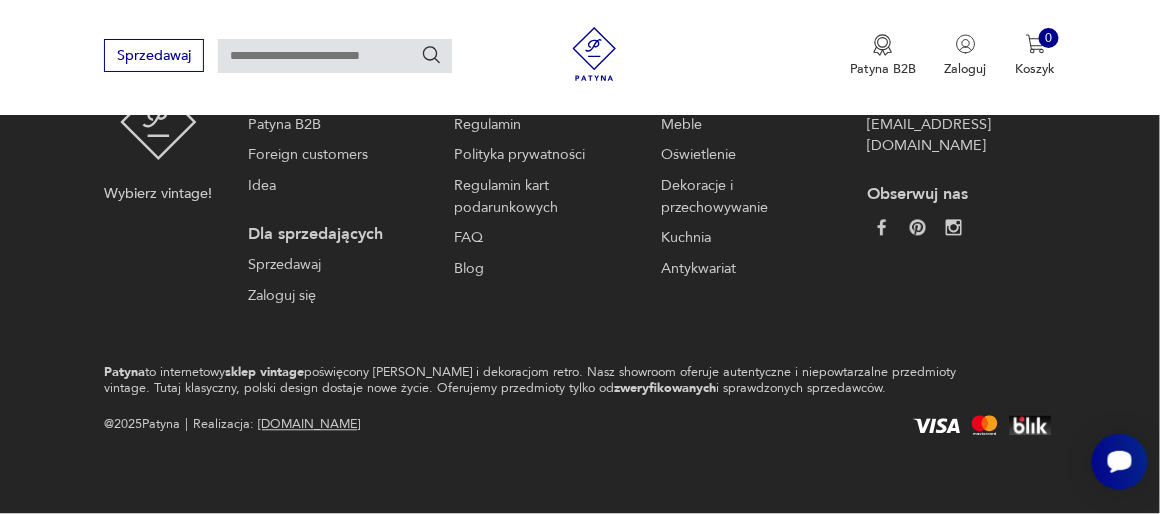 click on "Nowości" at bounding box center (694, -2785) 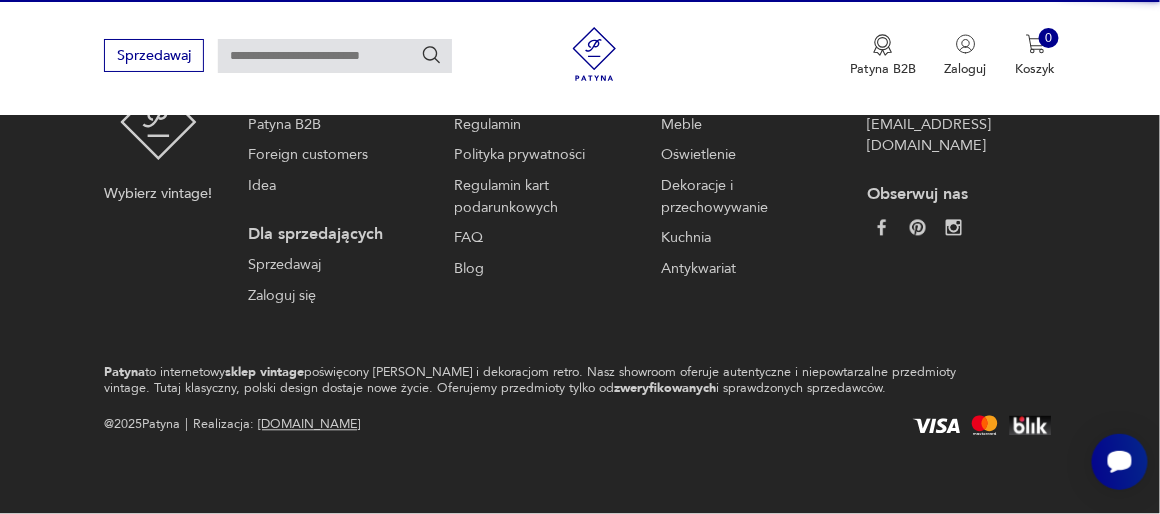 scroll, scrollTop: 829, scrollLeft: 0, axis: vertical 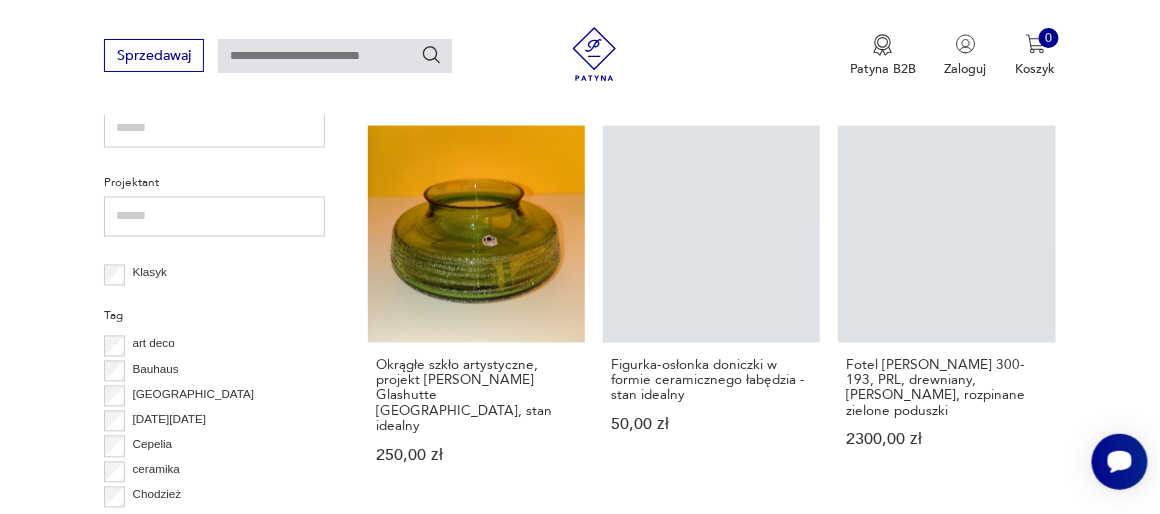 click on "Nowości" at bounding box center (694, -627) 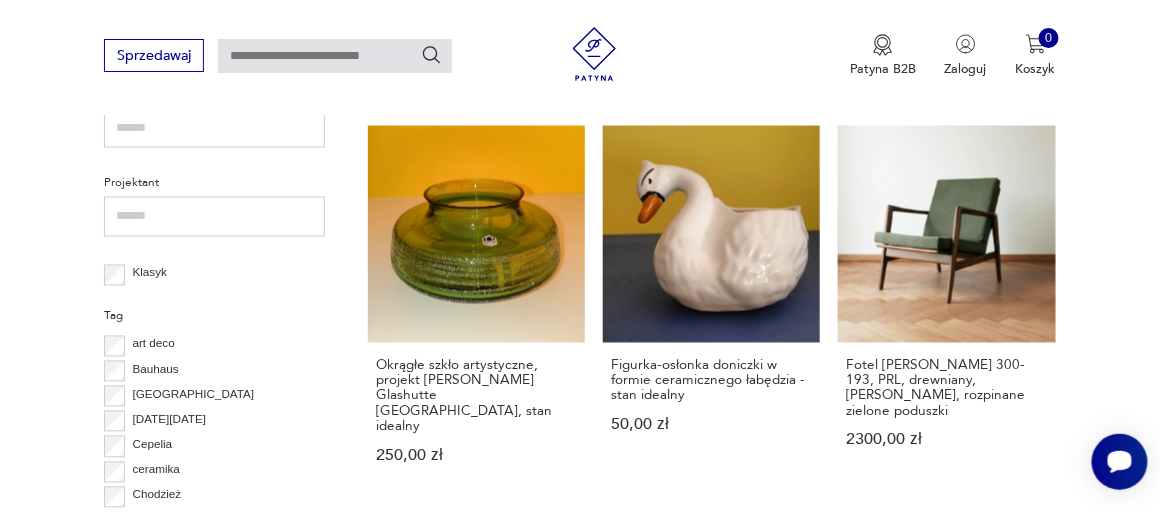 click on "Nowości" at bounding box center (694, -627) 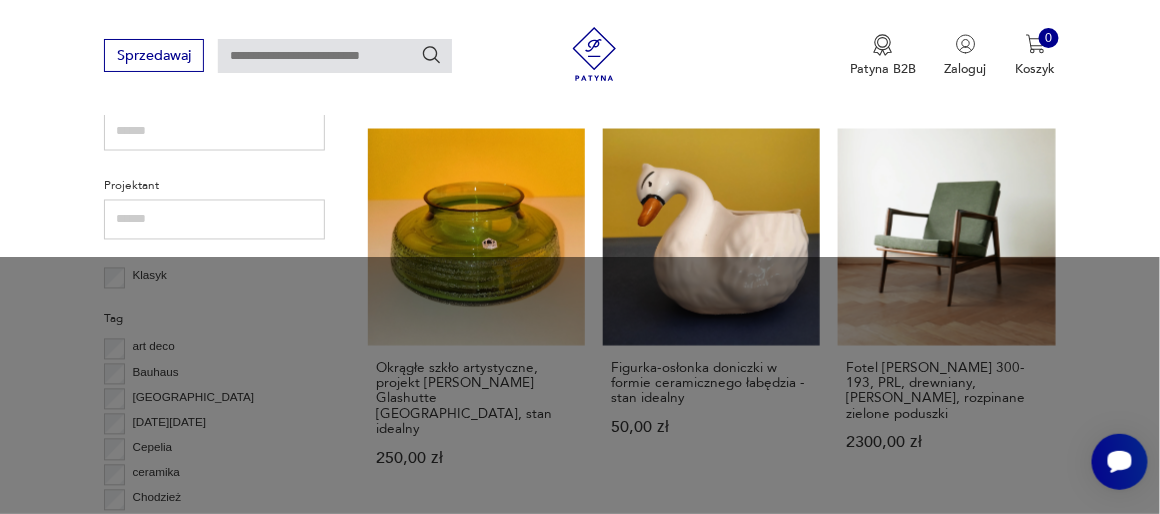 scroll, scrollTop: 829, scrollLeft: 0, axis: vertical 